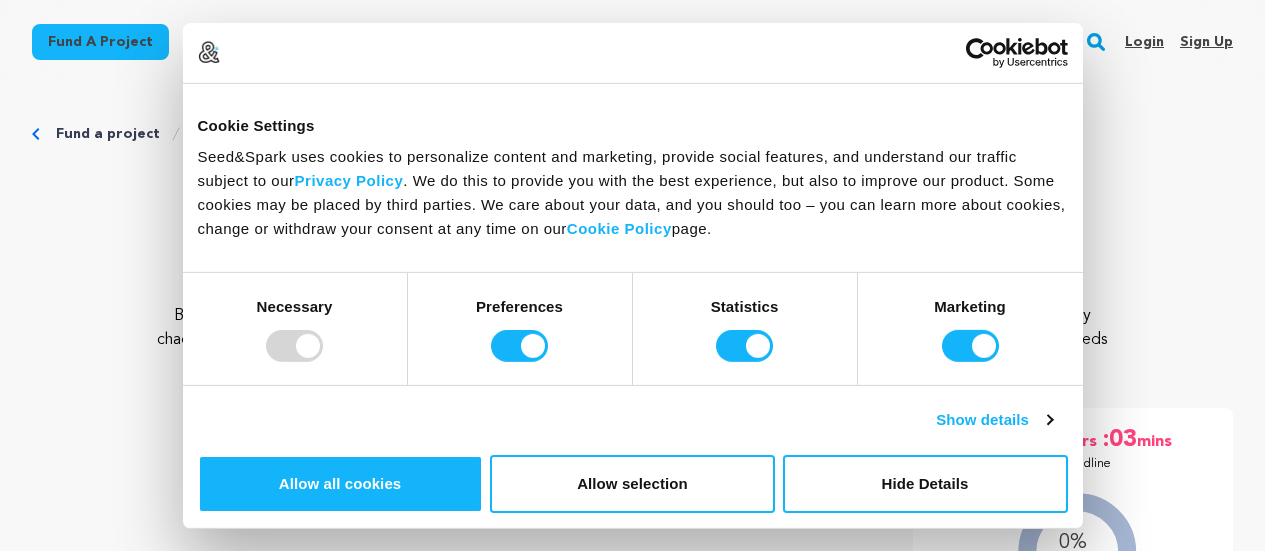 scroll, scrollTop: 0, scrollLeft: 0, axis: both 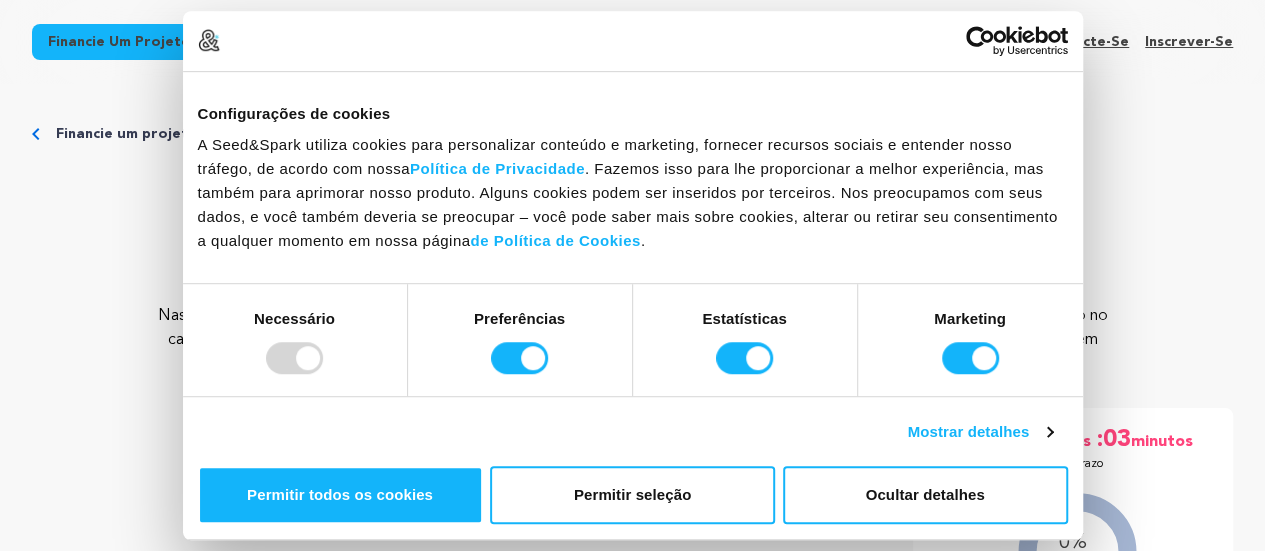click on "Santo Escritório" at bounding box center [632, 200] 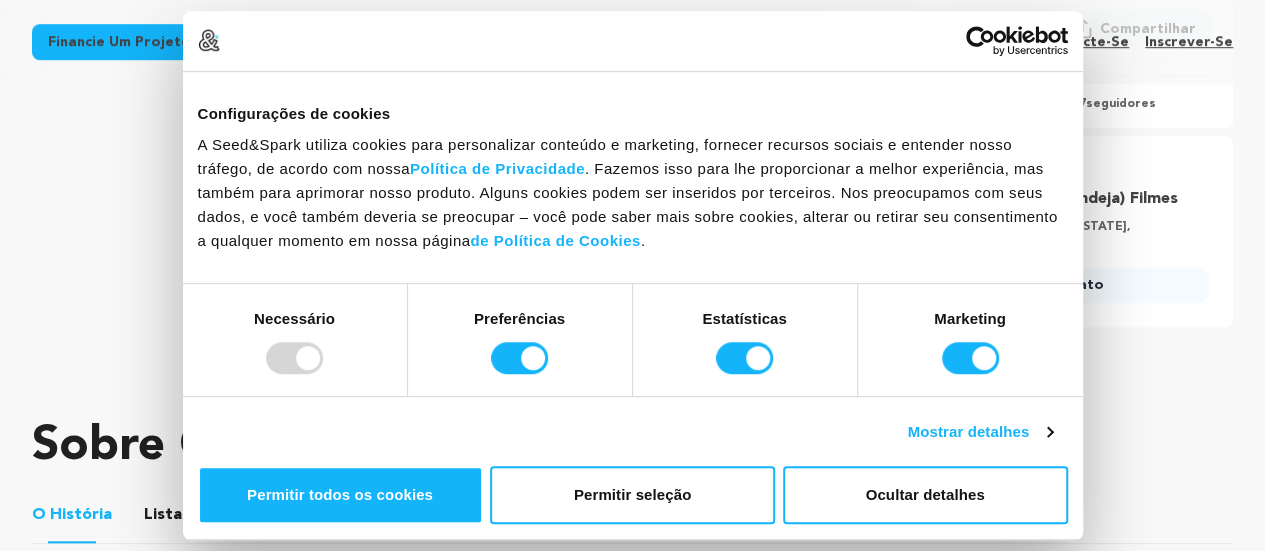 scroll, scrollTop: 700, scrollLeft: 0, axis: vertical 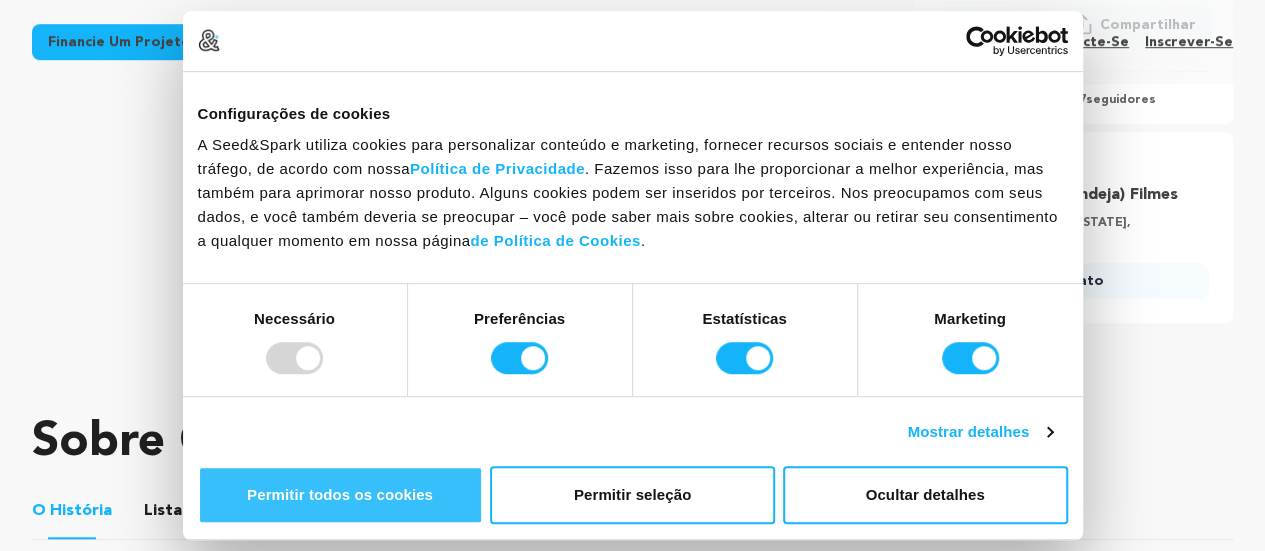 click on "Permitir todos os cookies" at bounding box center (340, 494) 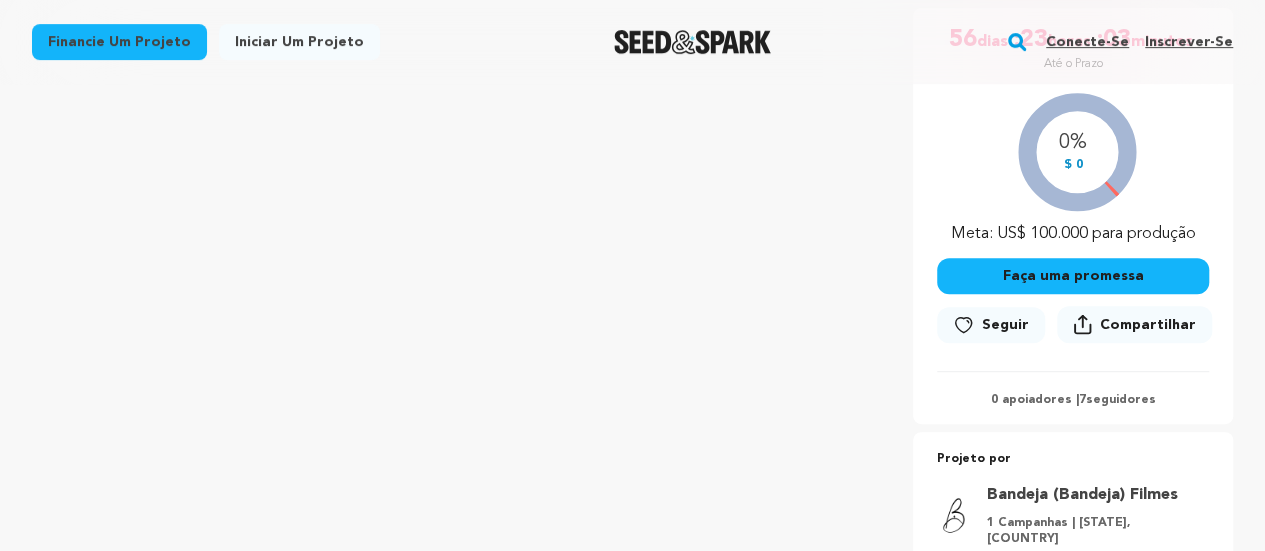 scroll, scrollTop: 0, scrollLeft: 0, axis: both 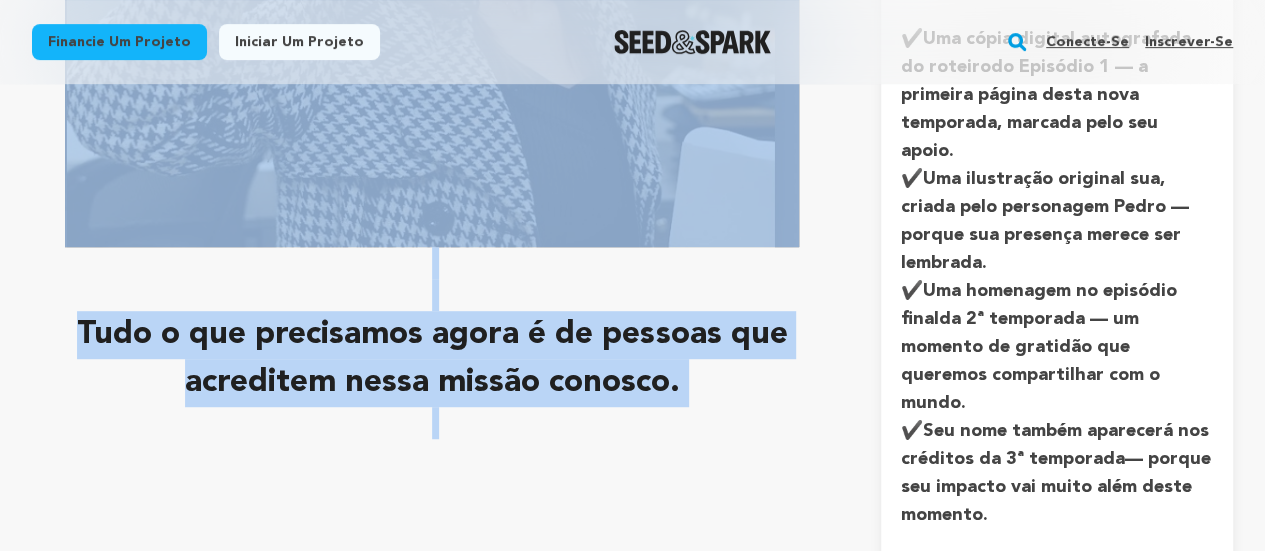 drag, startPoint x: 36, startPoint y: 86, endPoint x: 721, endPoint y: 392, distance: 750.2406 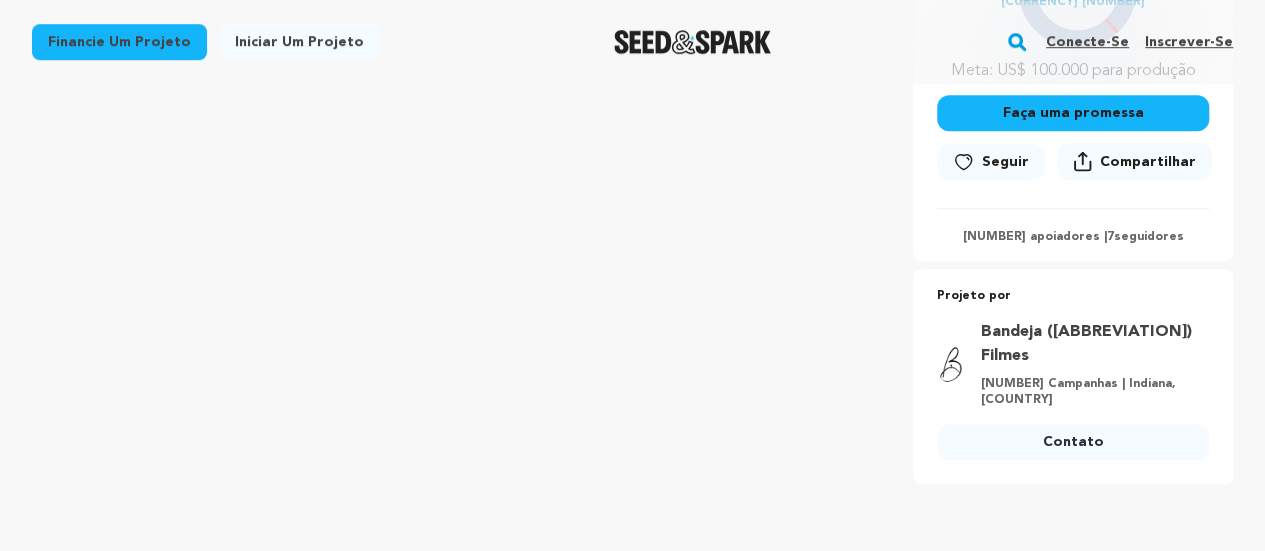 scroll, scrollTop: 600, scrollLeft: 0, axis: vertical 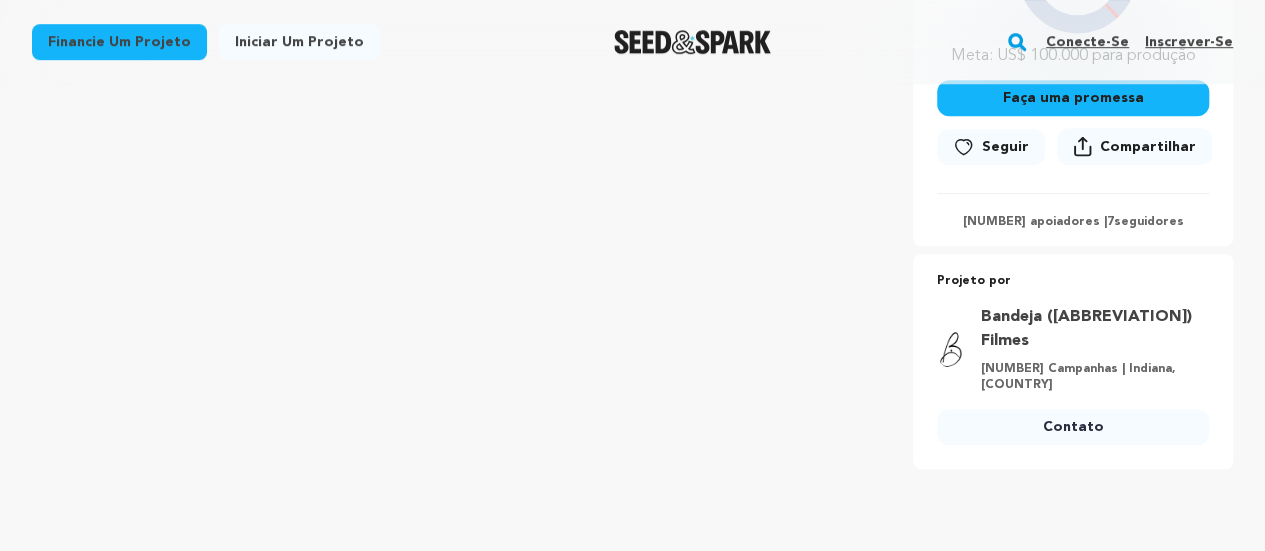 click on "Seguir" at bounding box center [991, 147] 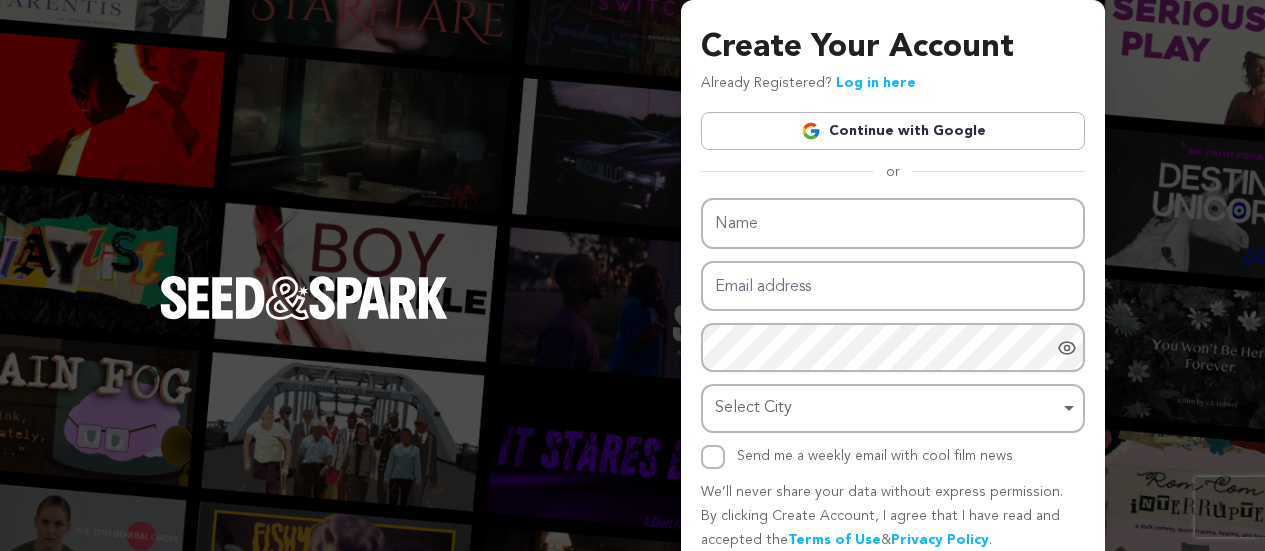 scroll, scrollTop: 0, scrollLeft: 0, axis: both 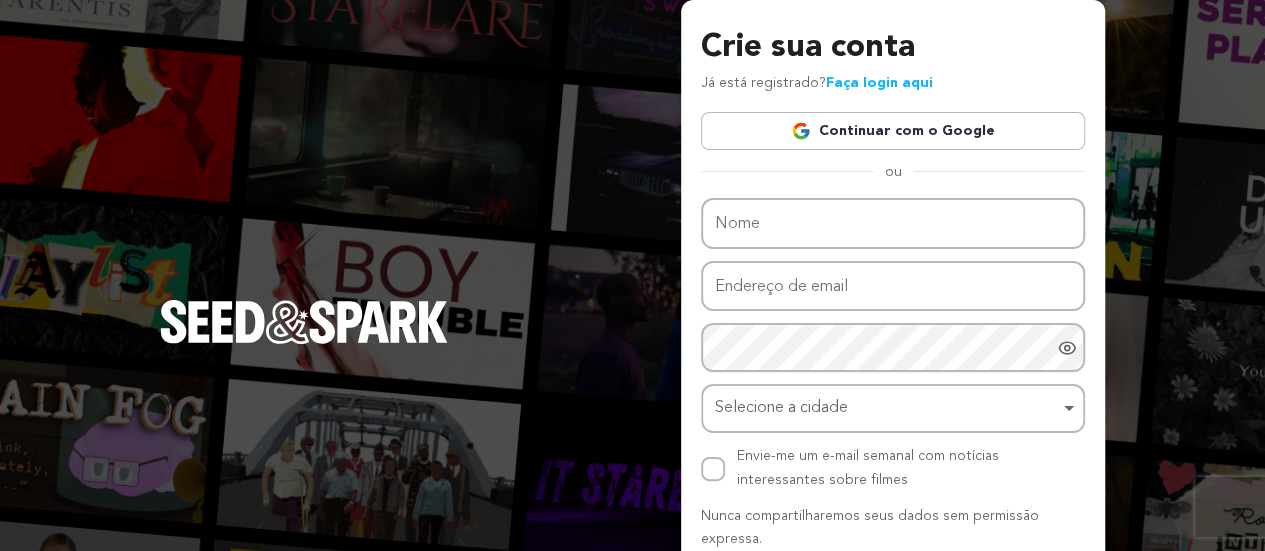 click on "Continuar com o Google" at bounding box center (907, 131) 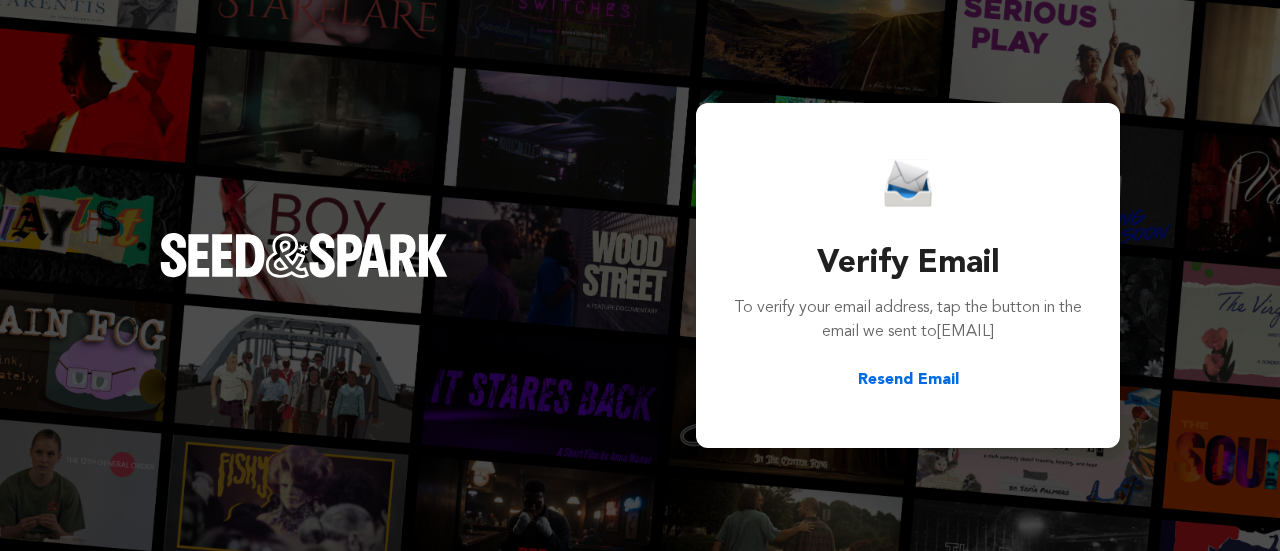 scroll, scrollTop: 0, scrollLeft: 0, axis: both 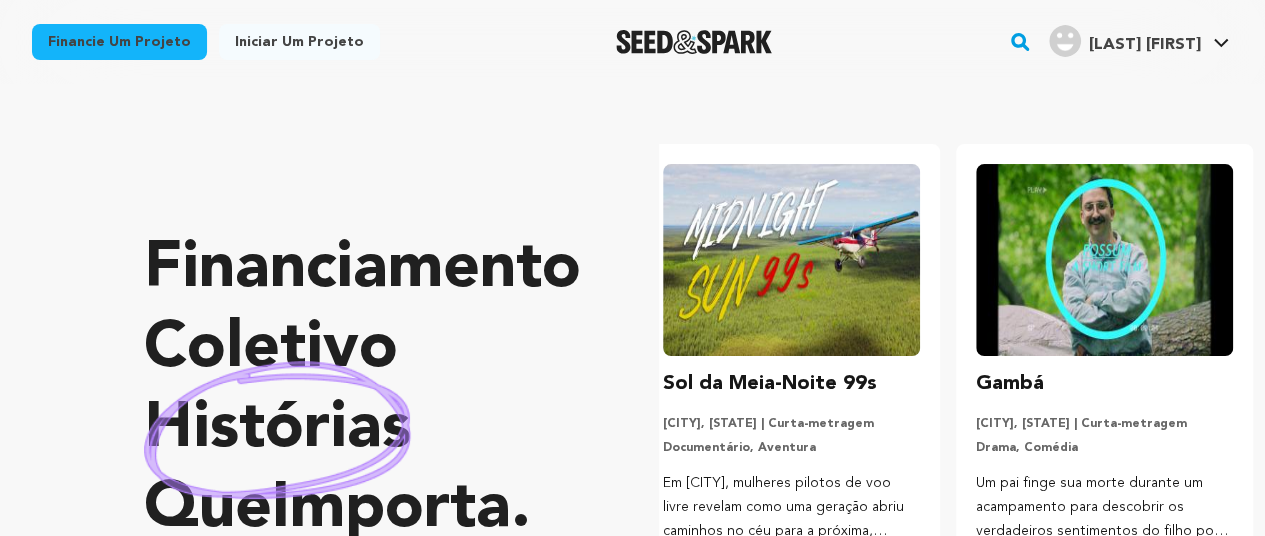 click on "Financiamento coletivo
histórias
que  importa  .
Seed&Spark é onde criadores e público trabalham juntos para dar vida a novos projetos incríveis. Encontre sua próxima faísca de curiosidade, inspiração e comunidade!
Carousel
Skip to previous slide page
Carousel
Carousel" at bounding box center [704, 455] 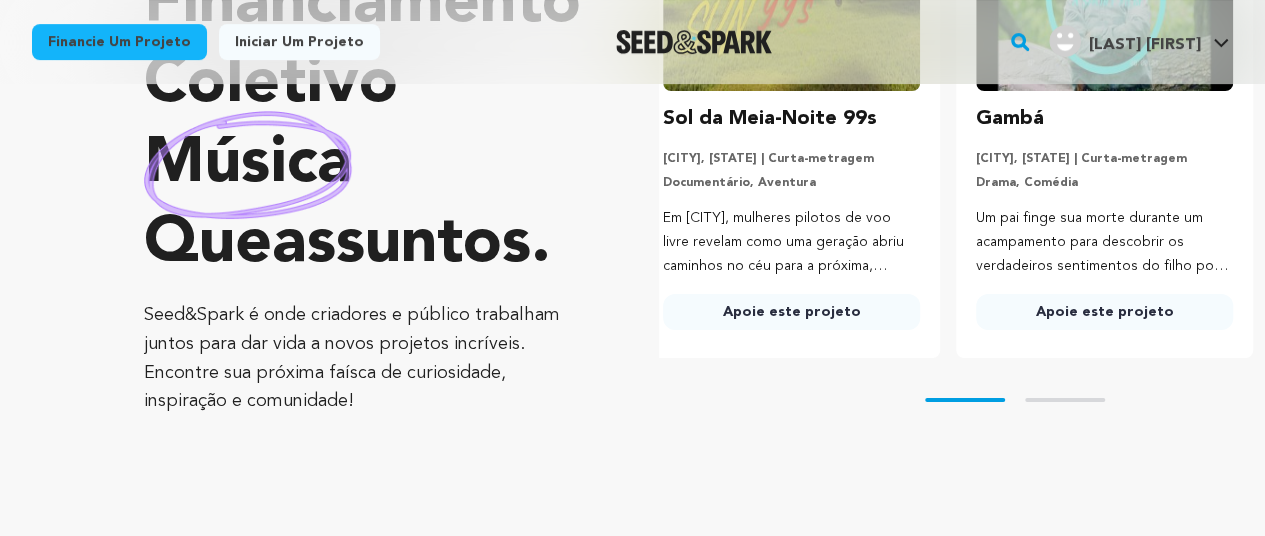 scroll, scrollTop: 300, scrollLeft: 0, axis: vertical 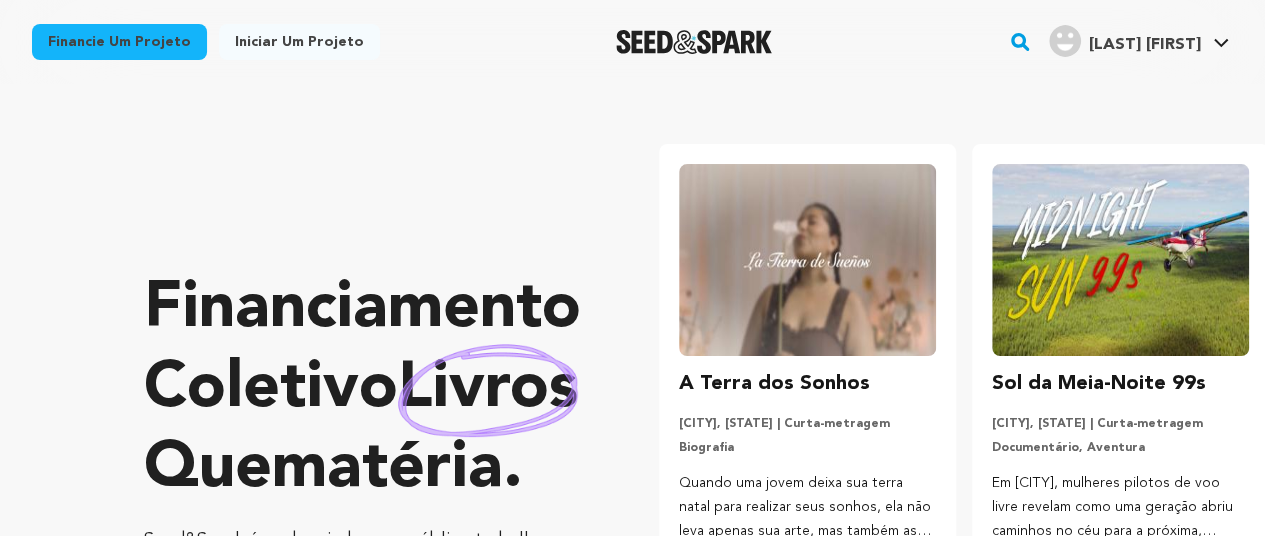 click on "Financie um projeto" at bounding box center [119, 42] 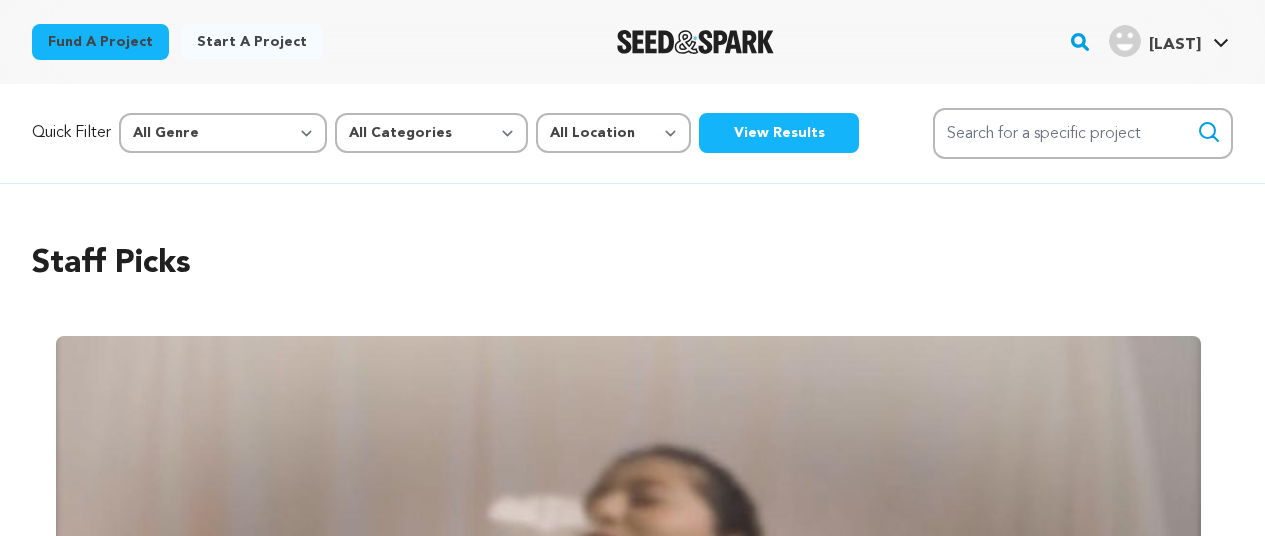 scroll, scrollTop: 0, scrollLeft: 0, axis: both 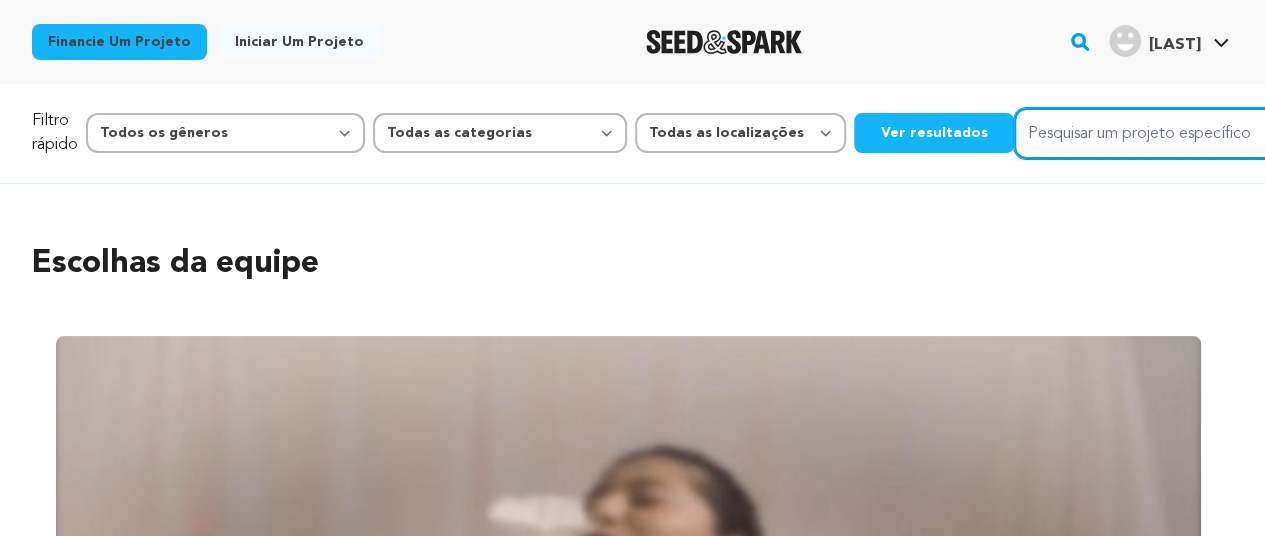 click on "Pesquisar um projeto específico" at bounding box center (1164, 133) 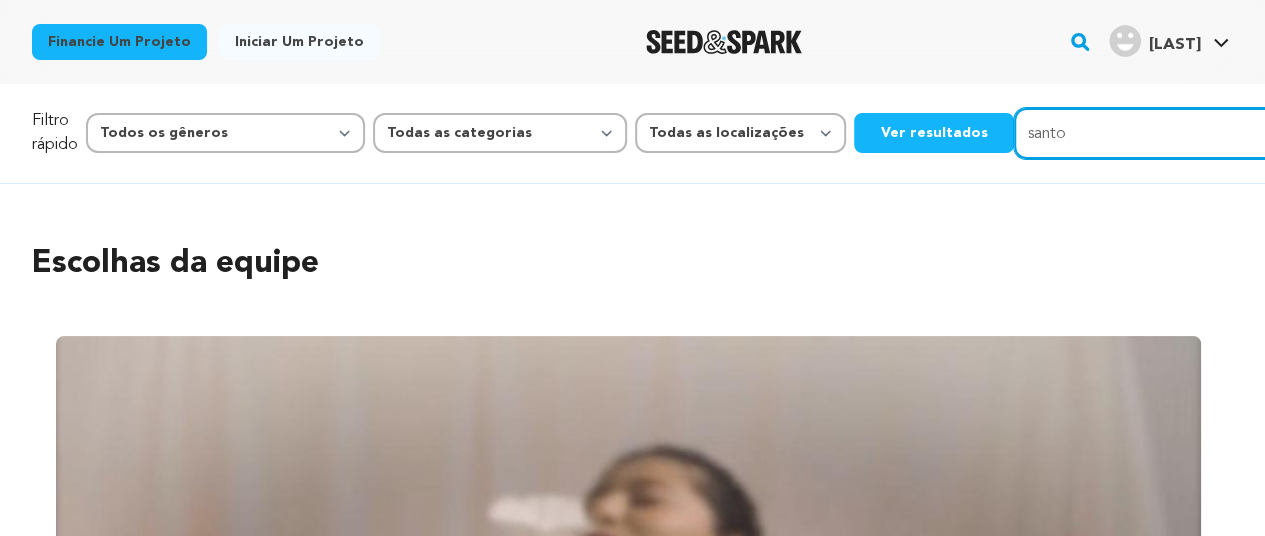 type on "santo" 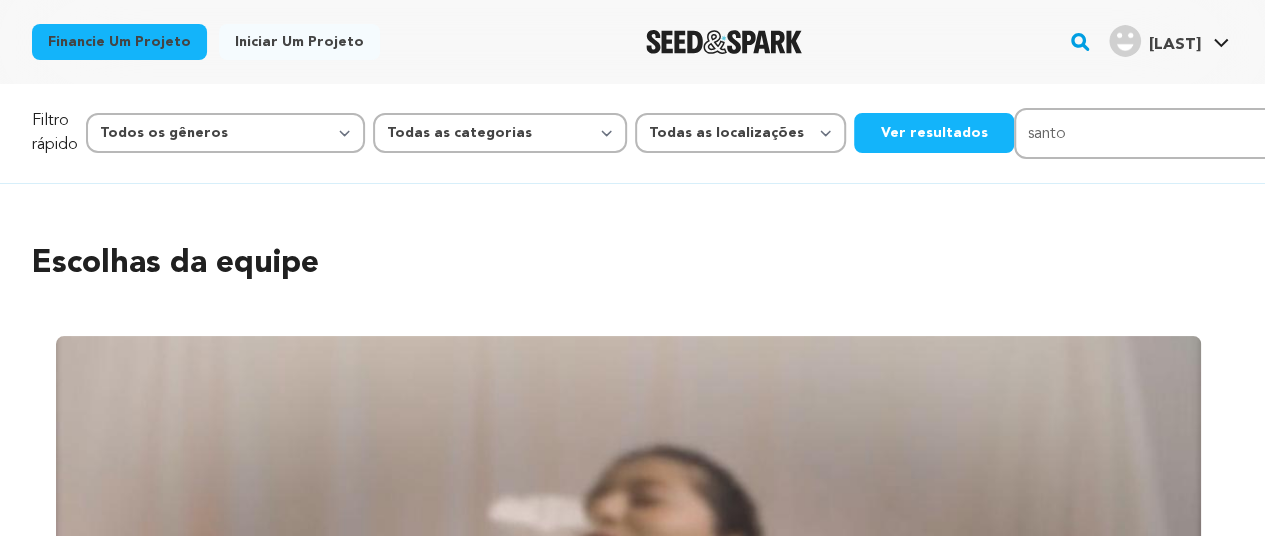 click 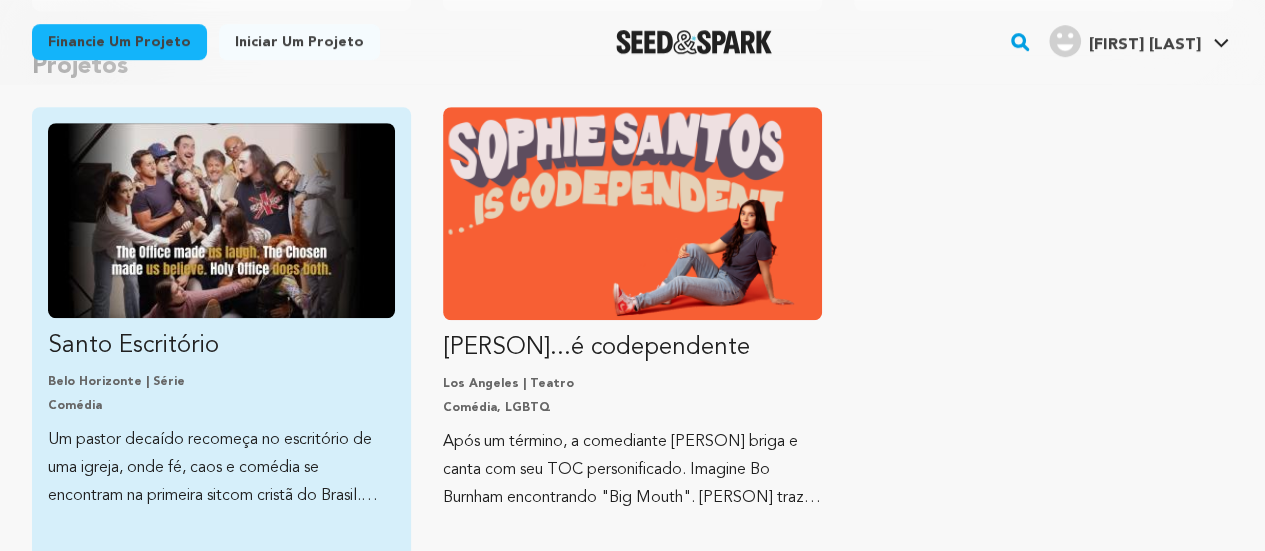 scroll, scrollTop: 500, scrollLeft: 0, axis: vertical 